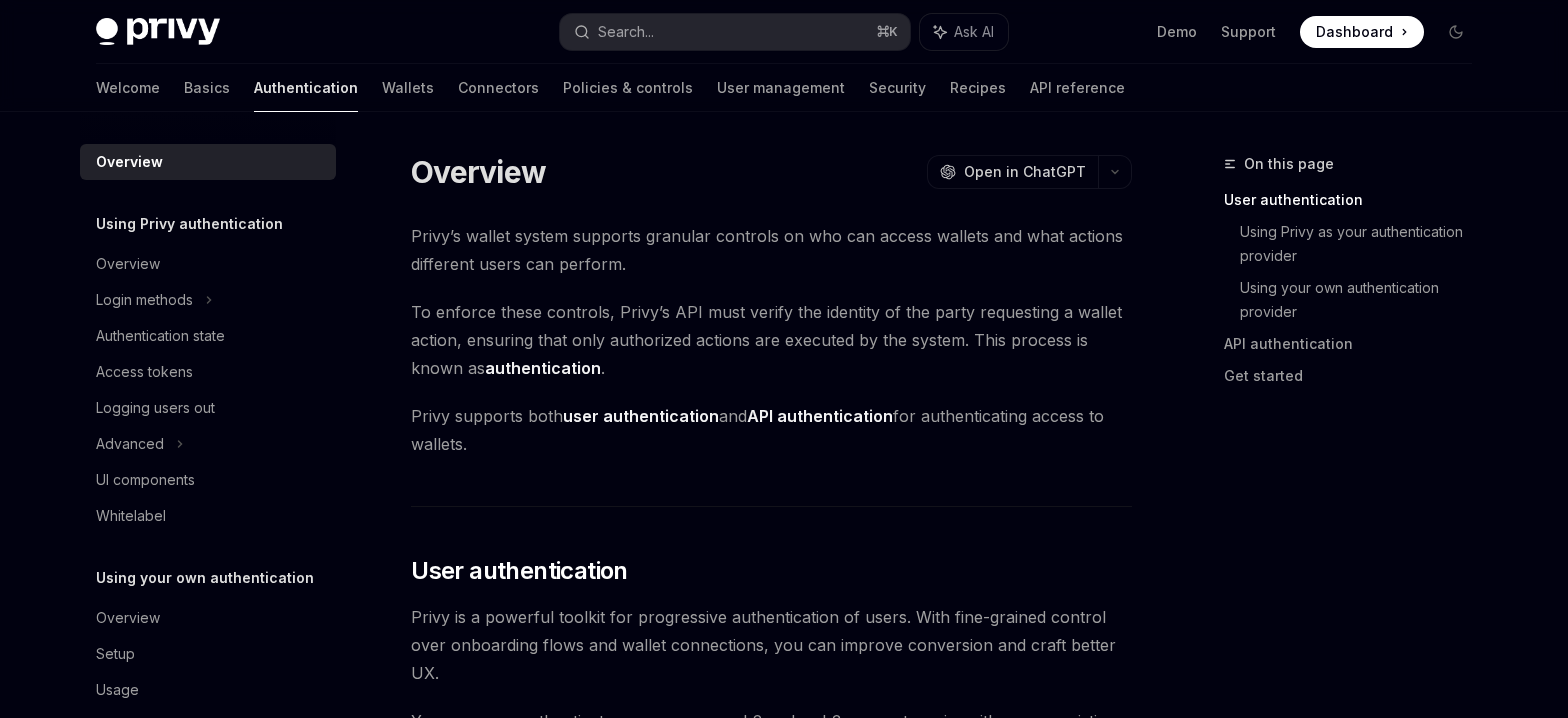 scroll, scrollTop: 0, scrollLeft: 0, axis: both 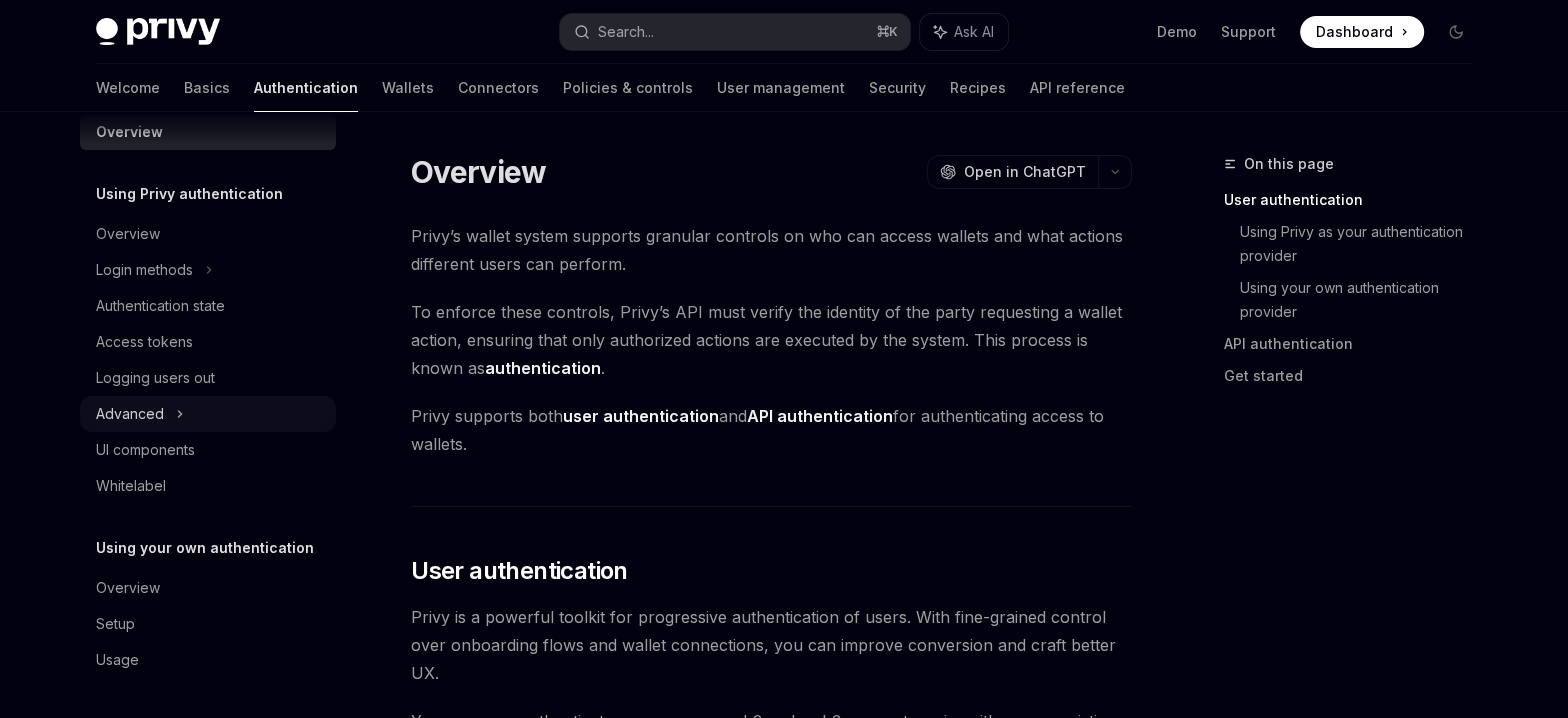 click on "Advanced" at bounding box center (208, 414) 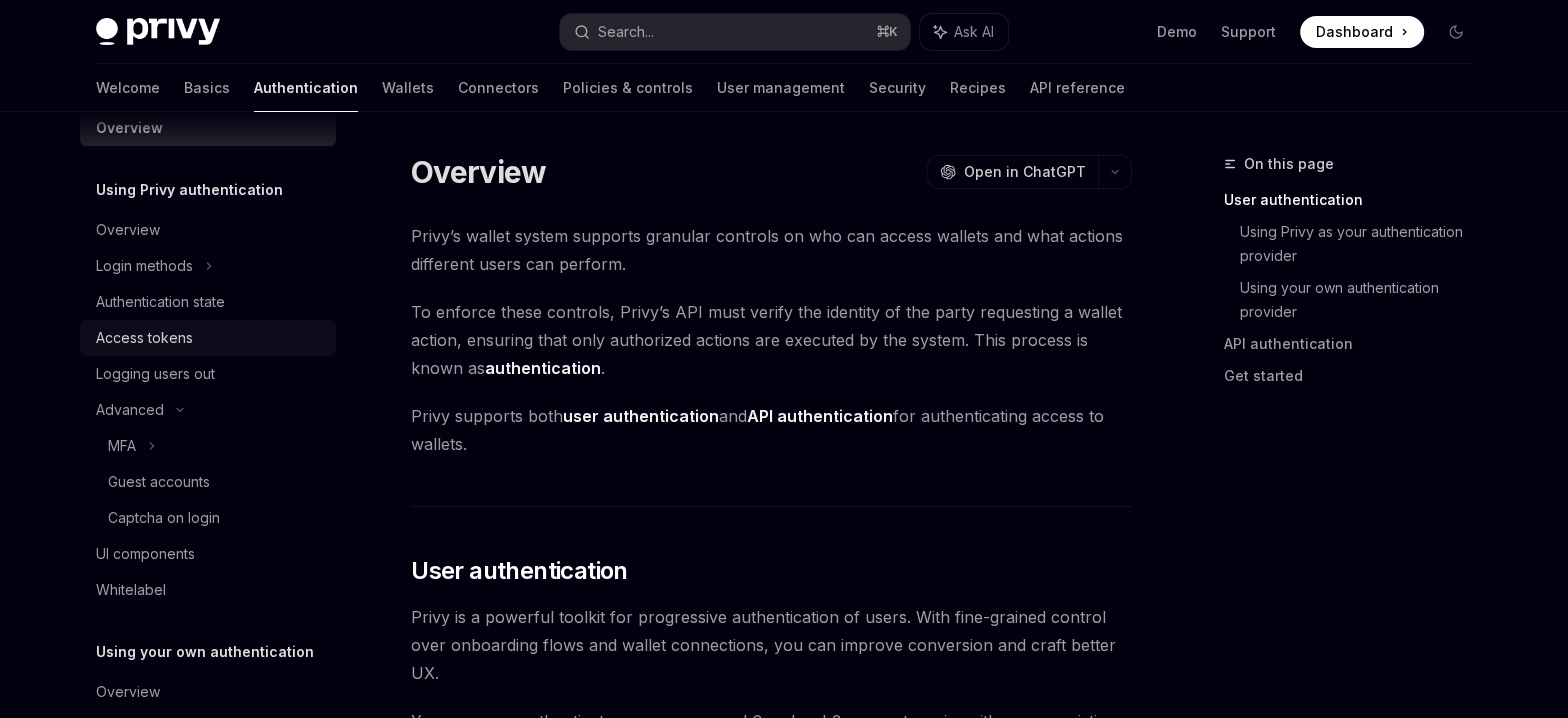 scroll, scrollTop: 138, scrollLeft: 0, axis: vertical 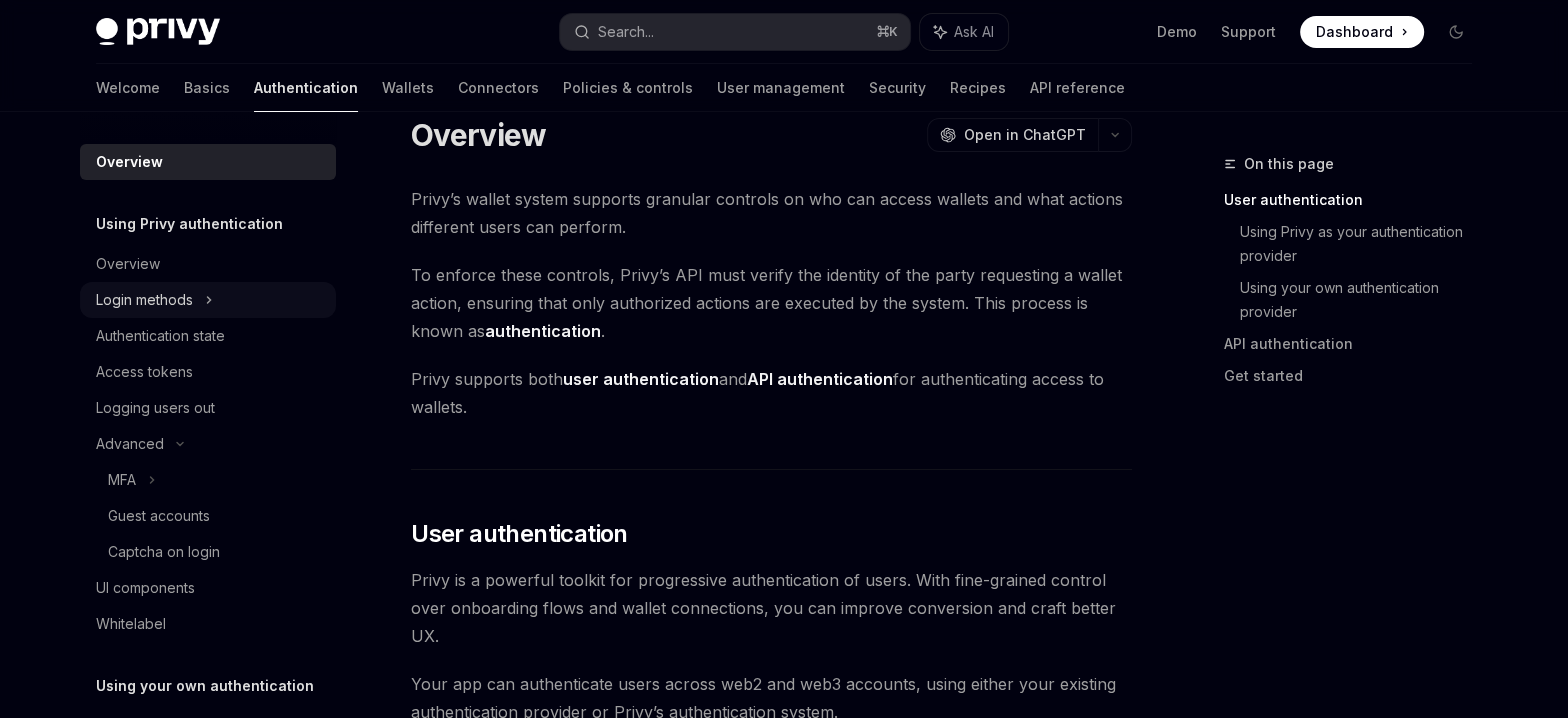 click on "Login methods" at bounding box center [208, 300] 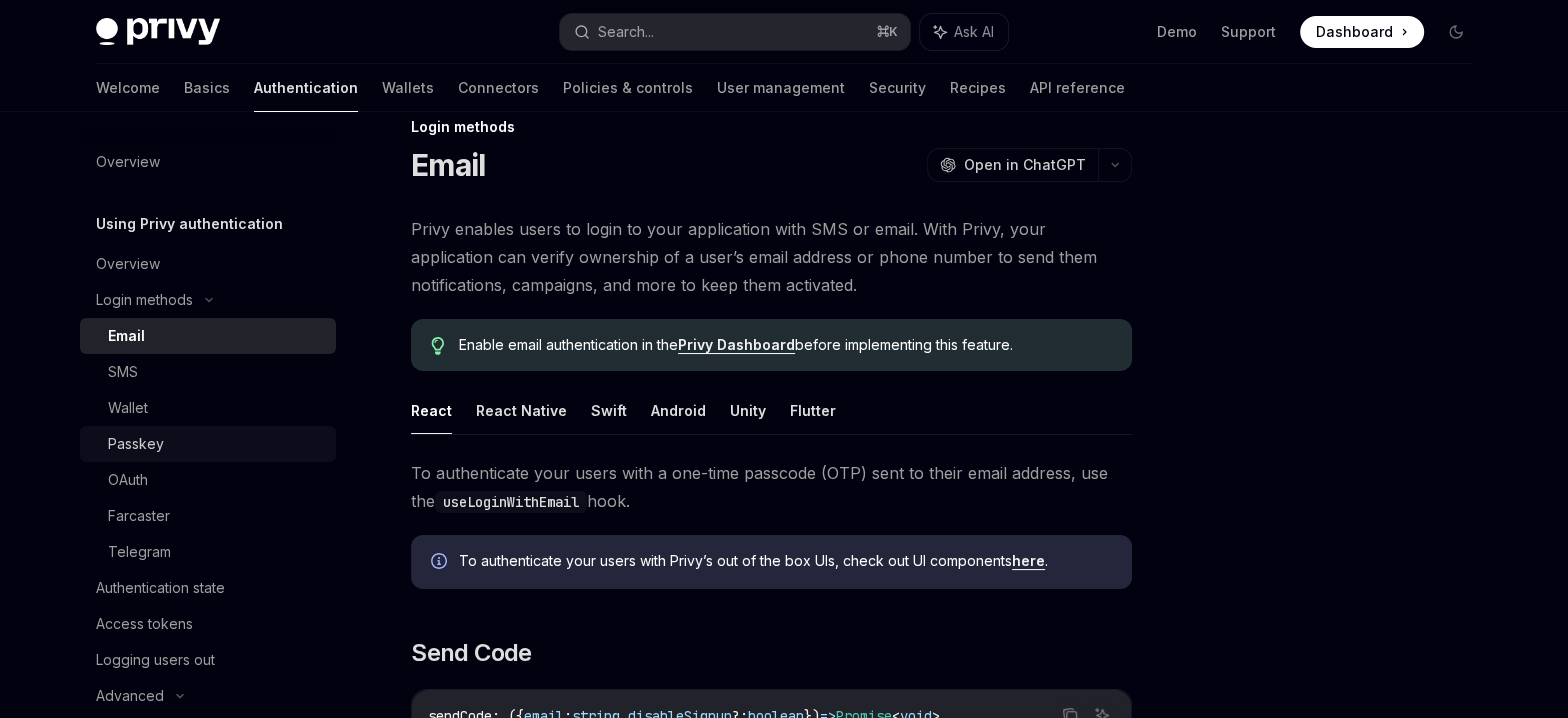 click on "Passkey" at bounding box center [208, 444] 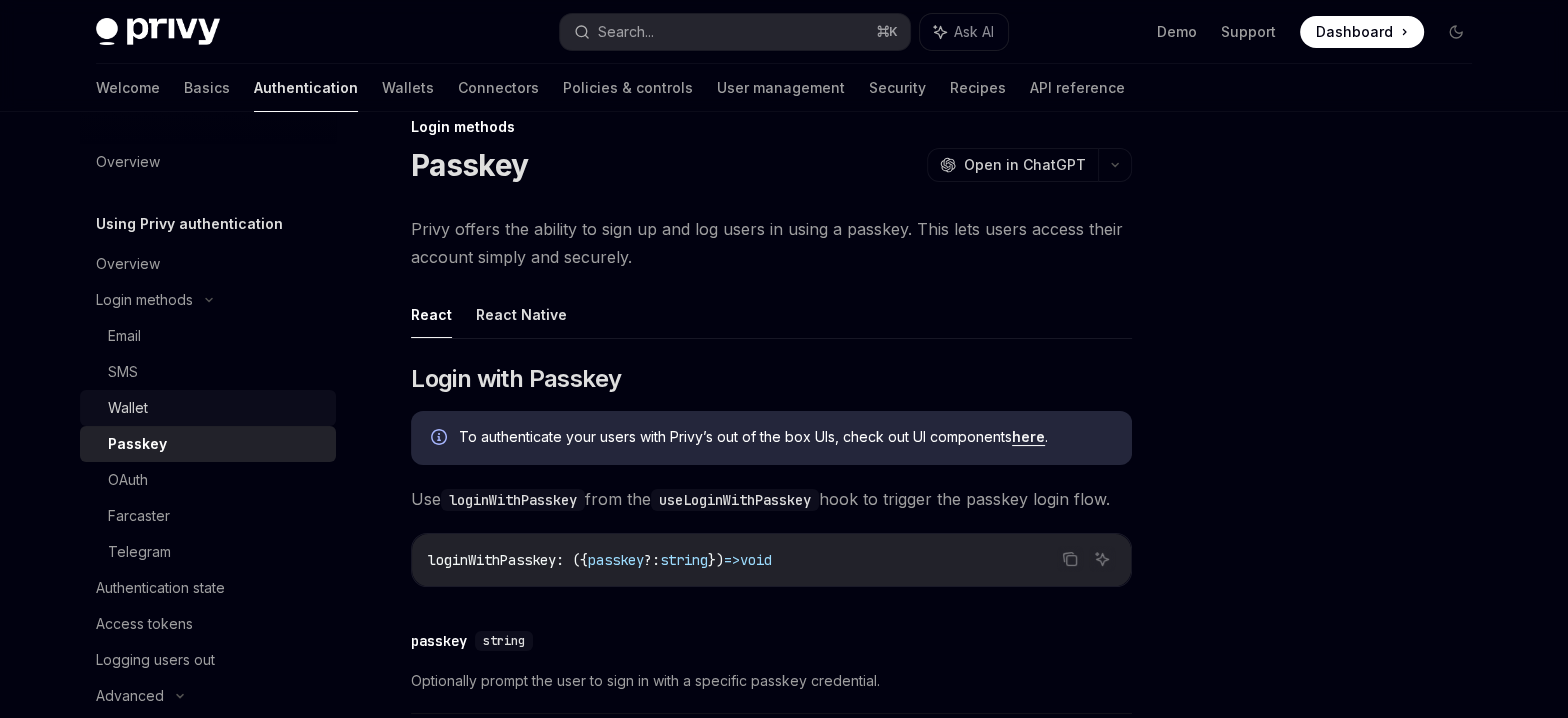 click on "Wallet" at bounding box center [208, 408] 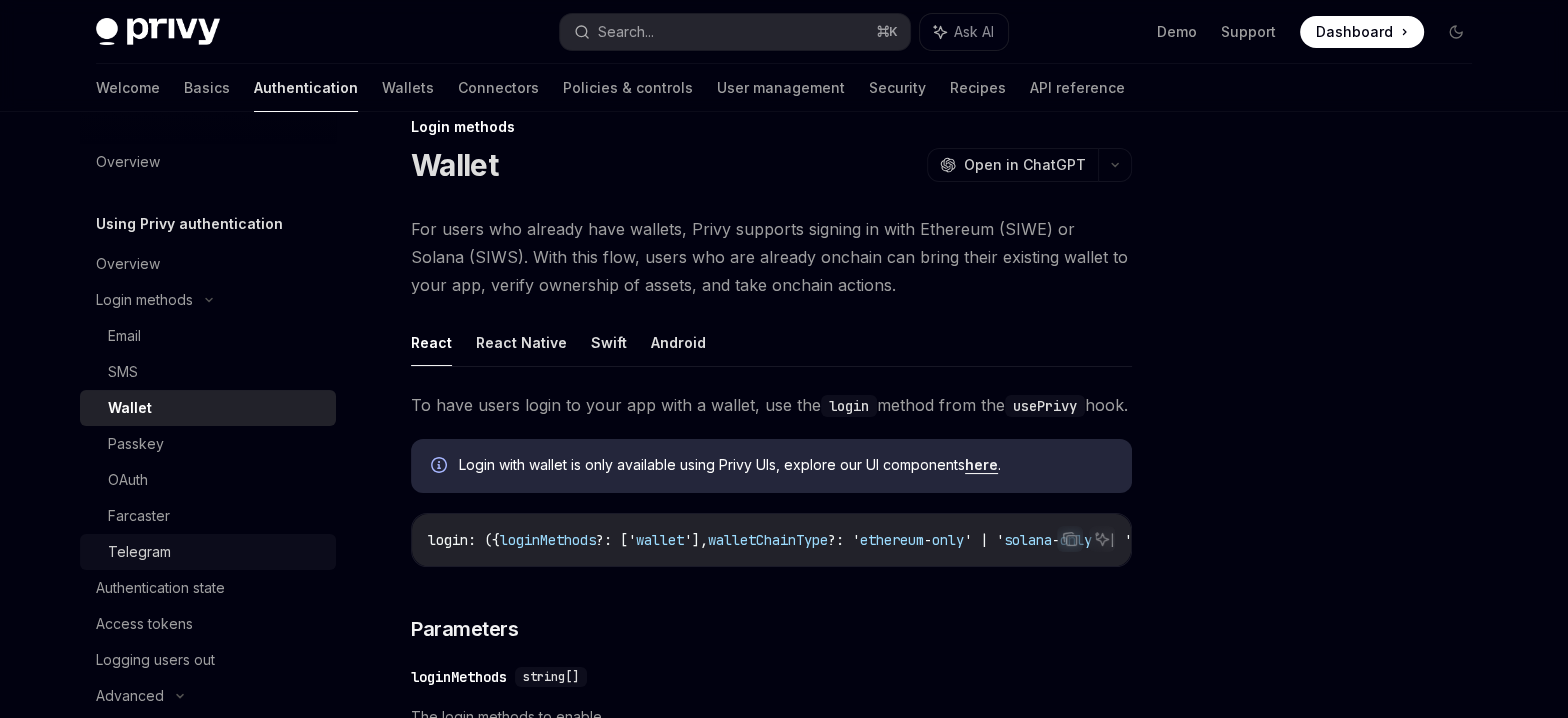 click on "Telegram" at bounding box center [208, 552] 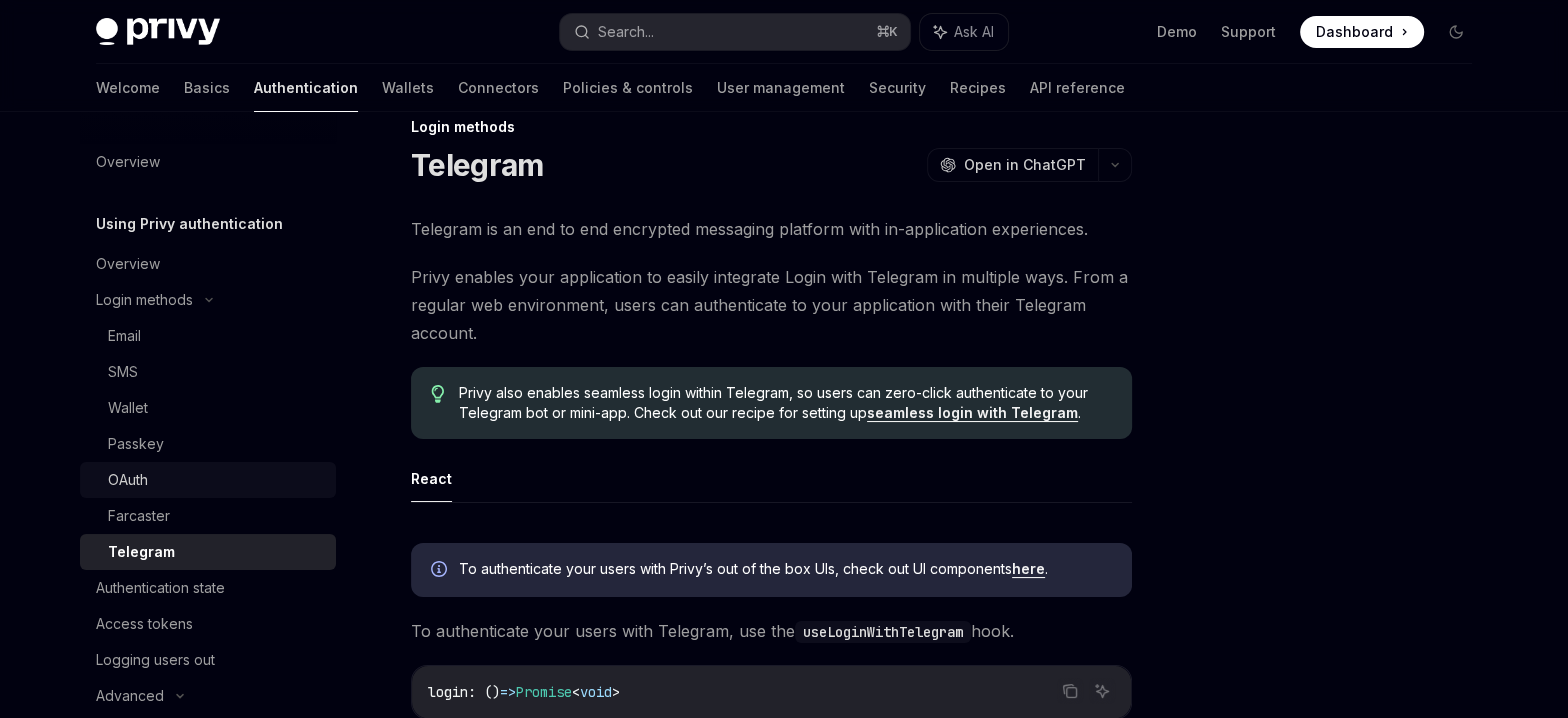 click on "OAuth" at bounding box center [216, 480] 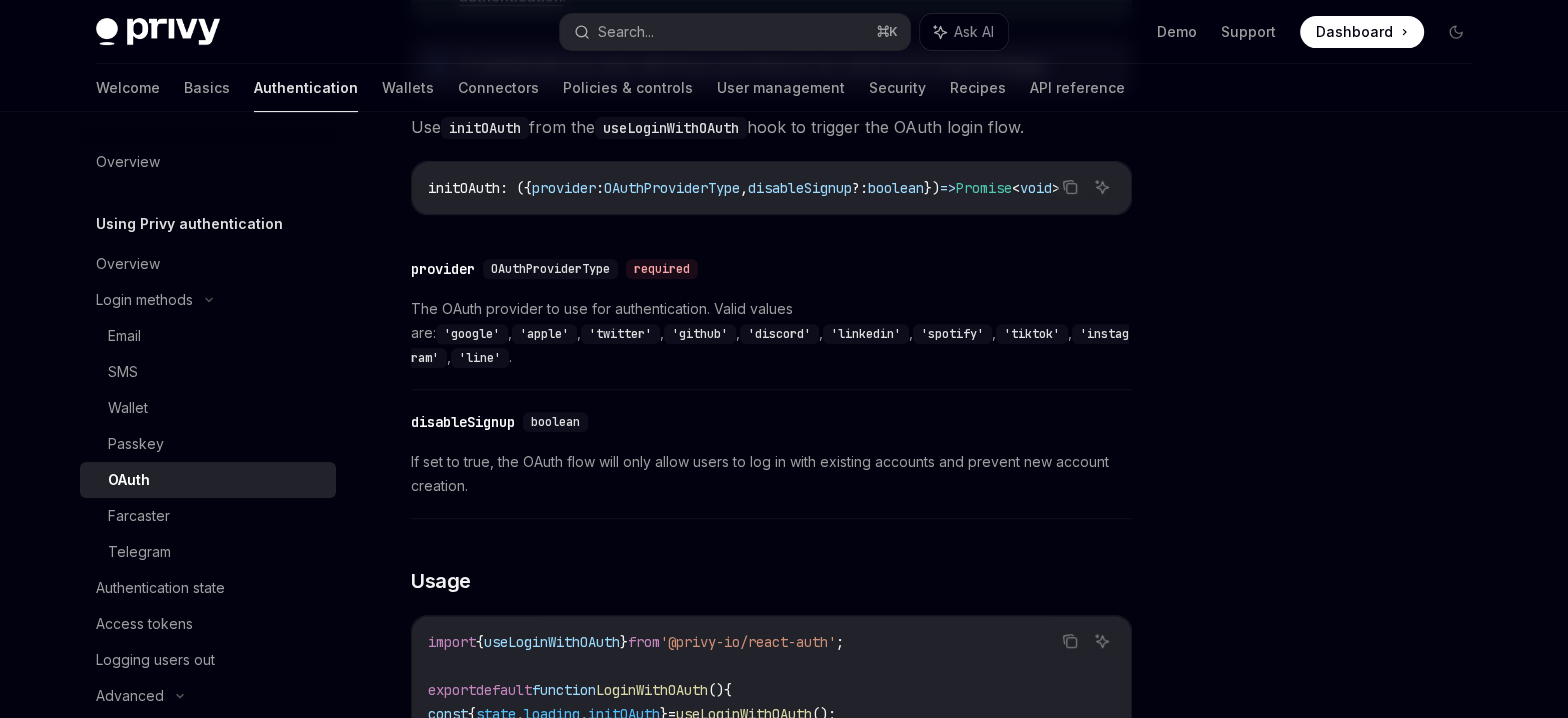scroll, scrollTop: 0, scrollLeft: 0, axis: both 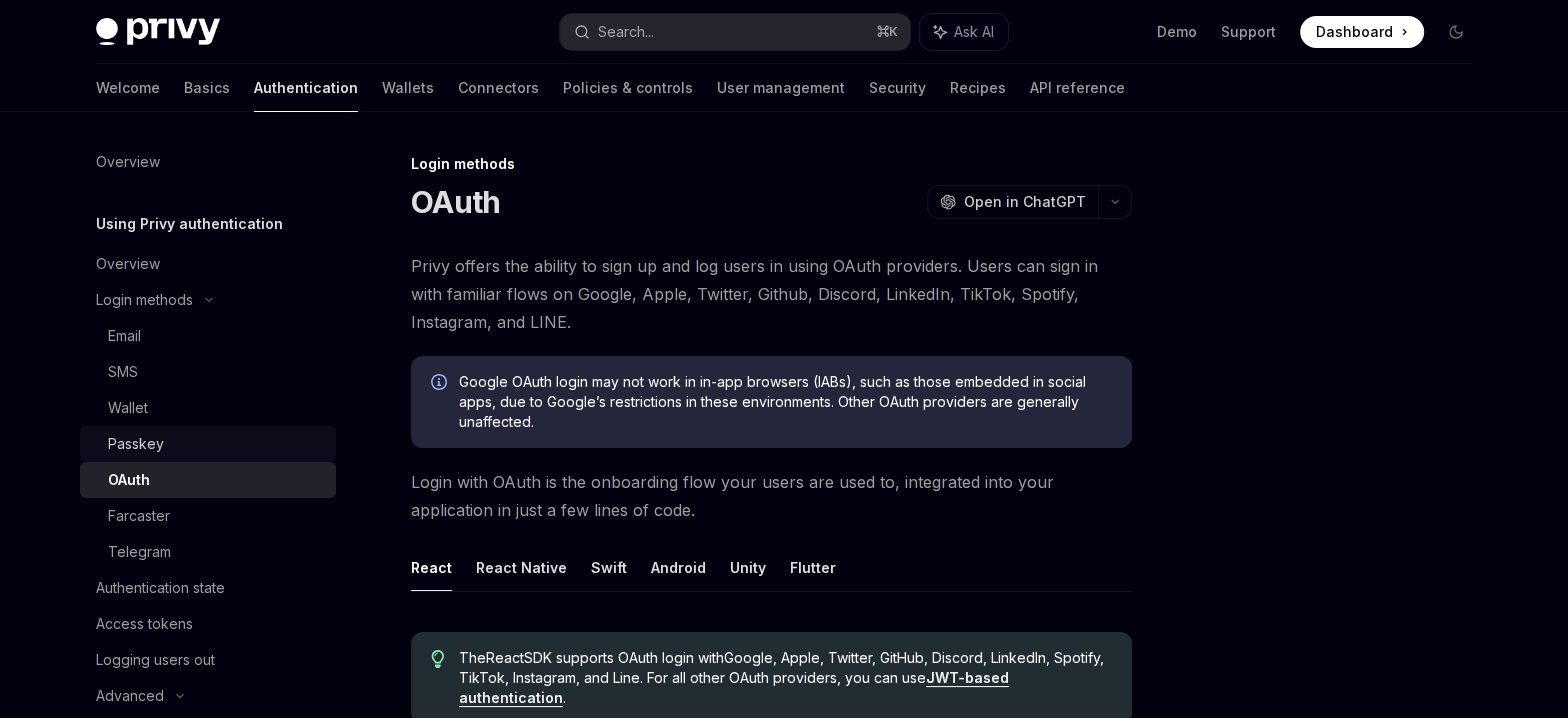 click on "Passkey" at bounding box center (216, 444) 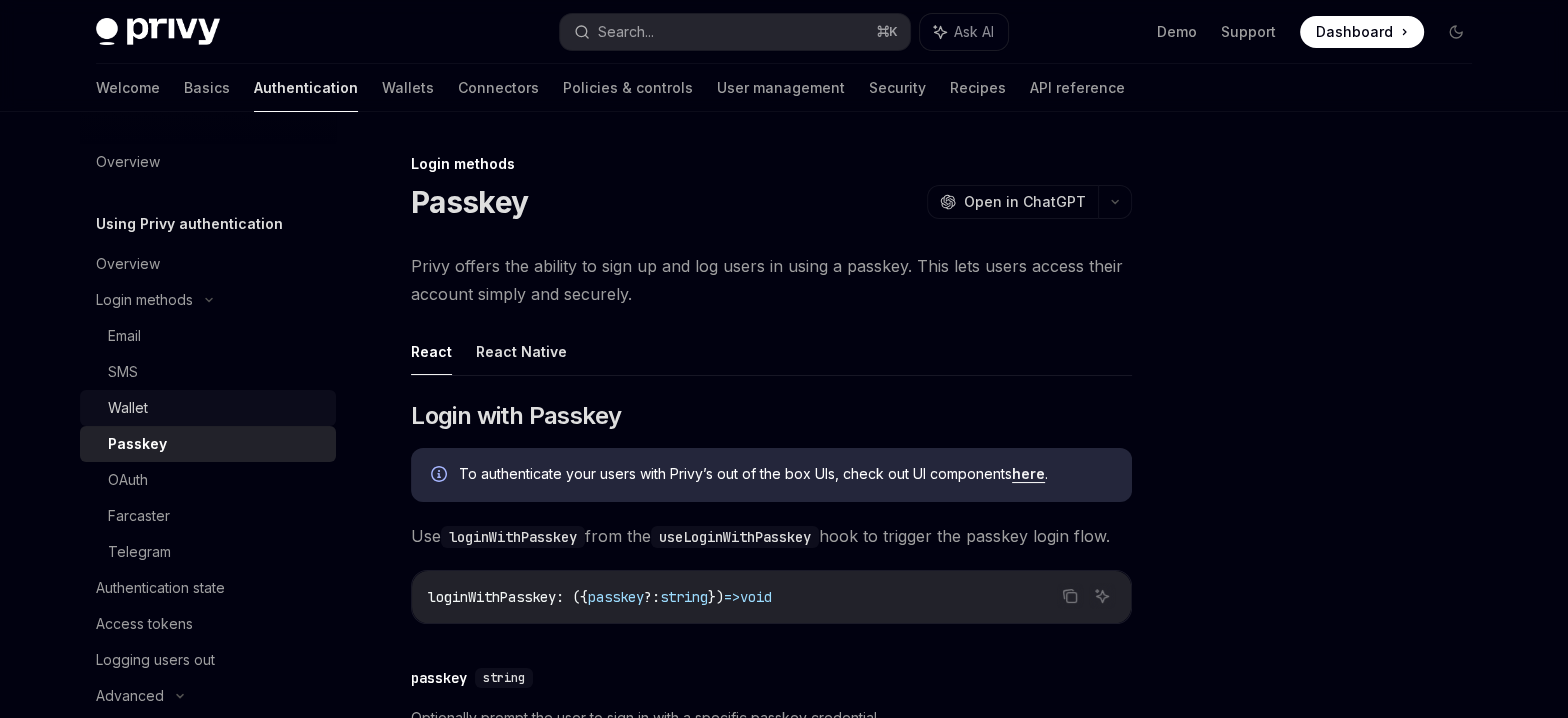 click on "Wallet" at bounding box center (216, 408) 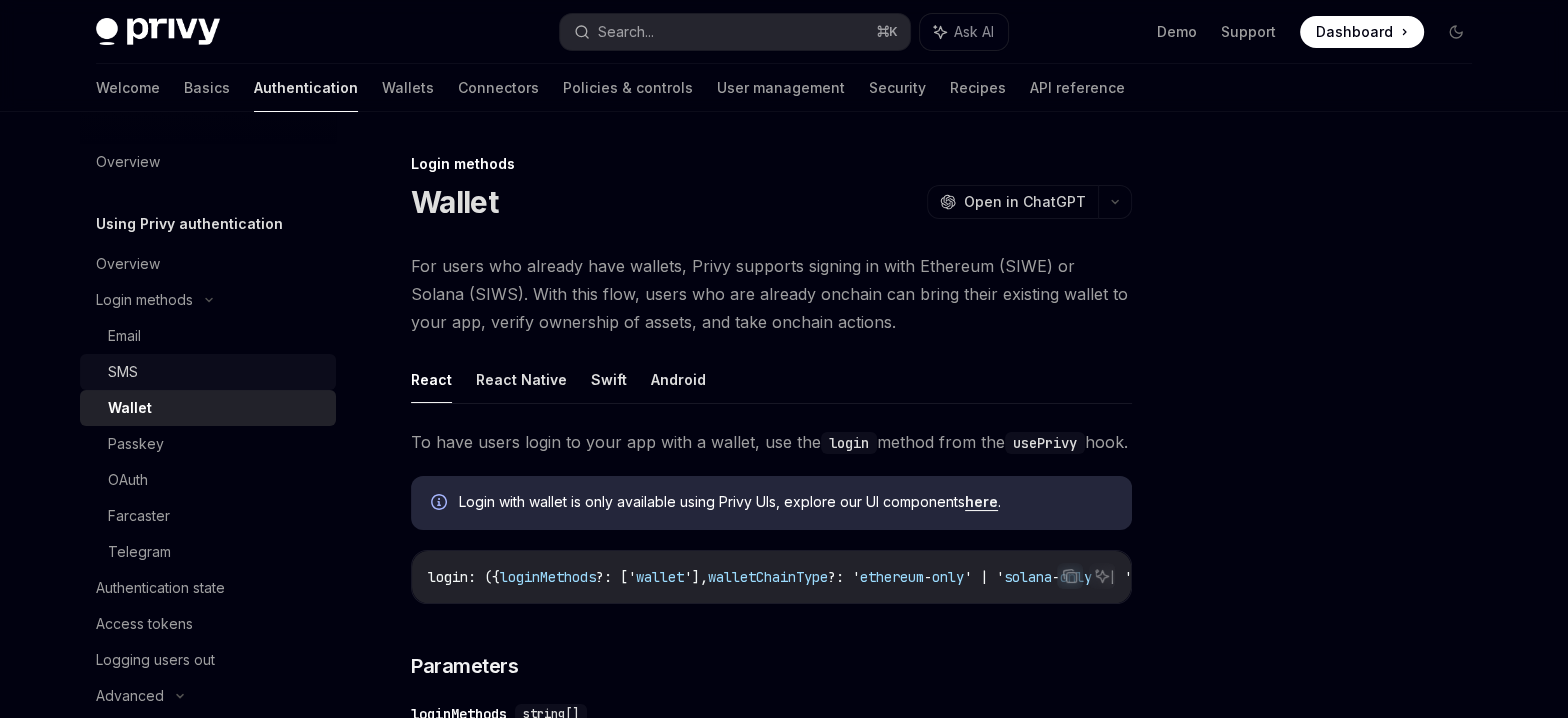 click on "SMS" at bounding box center [216, 372] 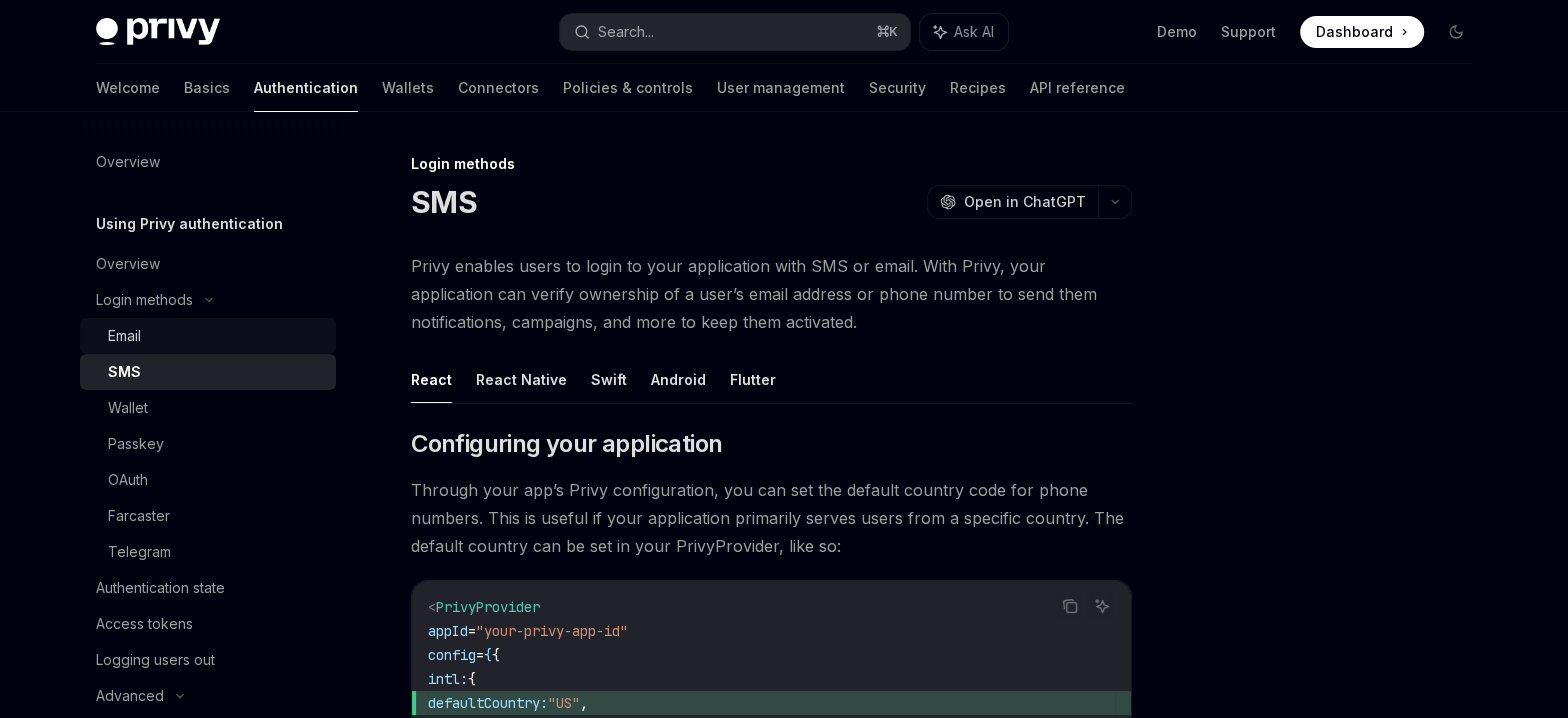 click on "Email" at bounding box center (216, 336) 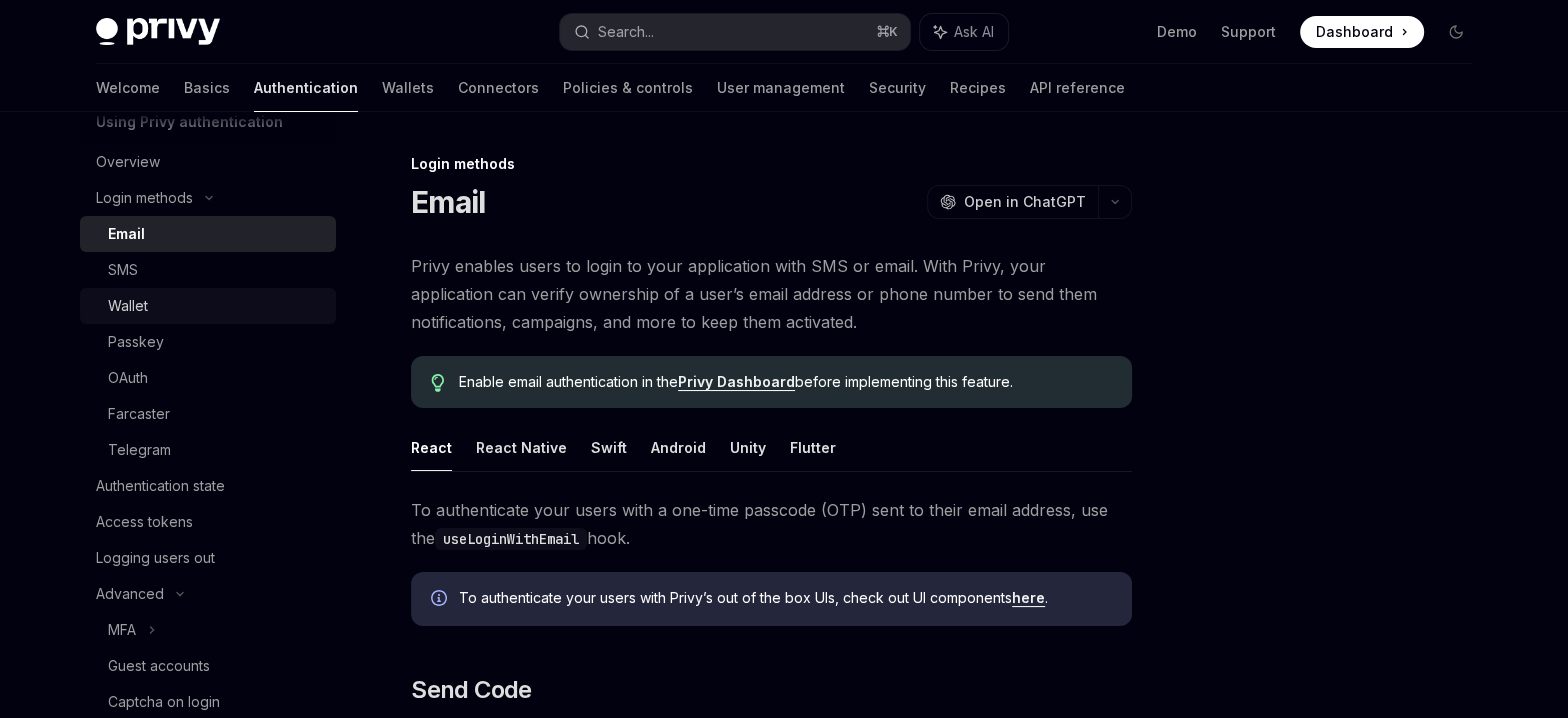 scroll, scrollTop: 95, scrollLeft: 0, axis: vertical 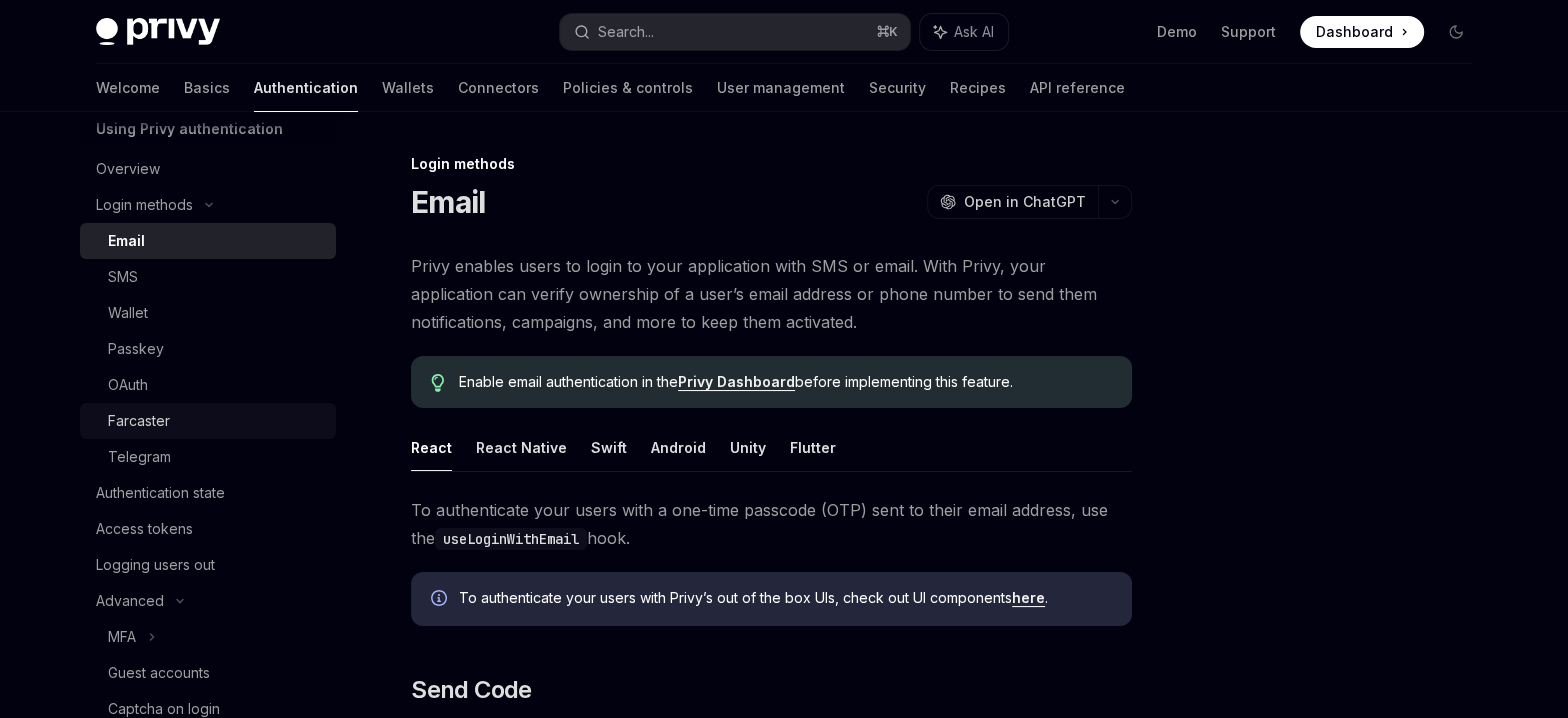 click on "Farcaster" at bounding box center (216, 421) 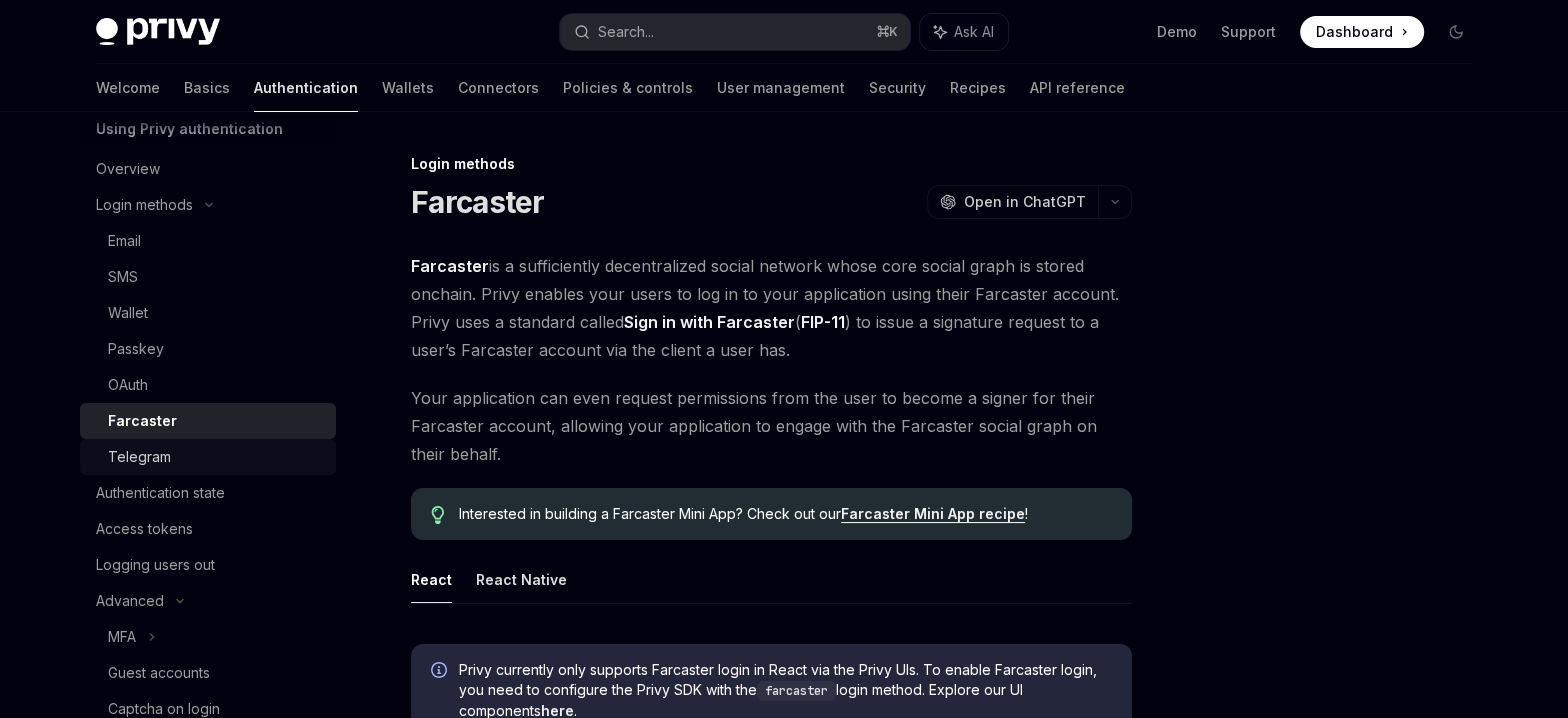 click on "Telegram" at bounding box center [216, 457] 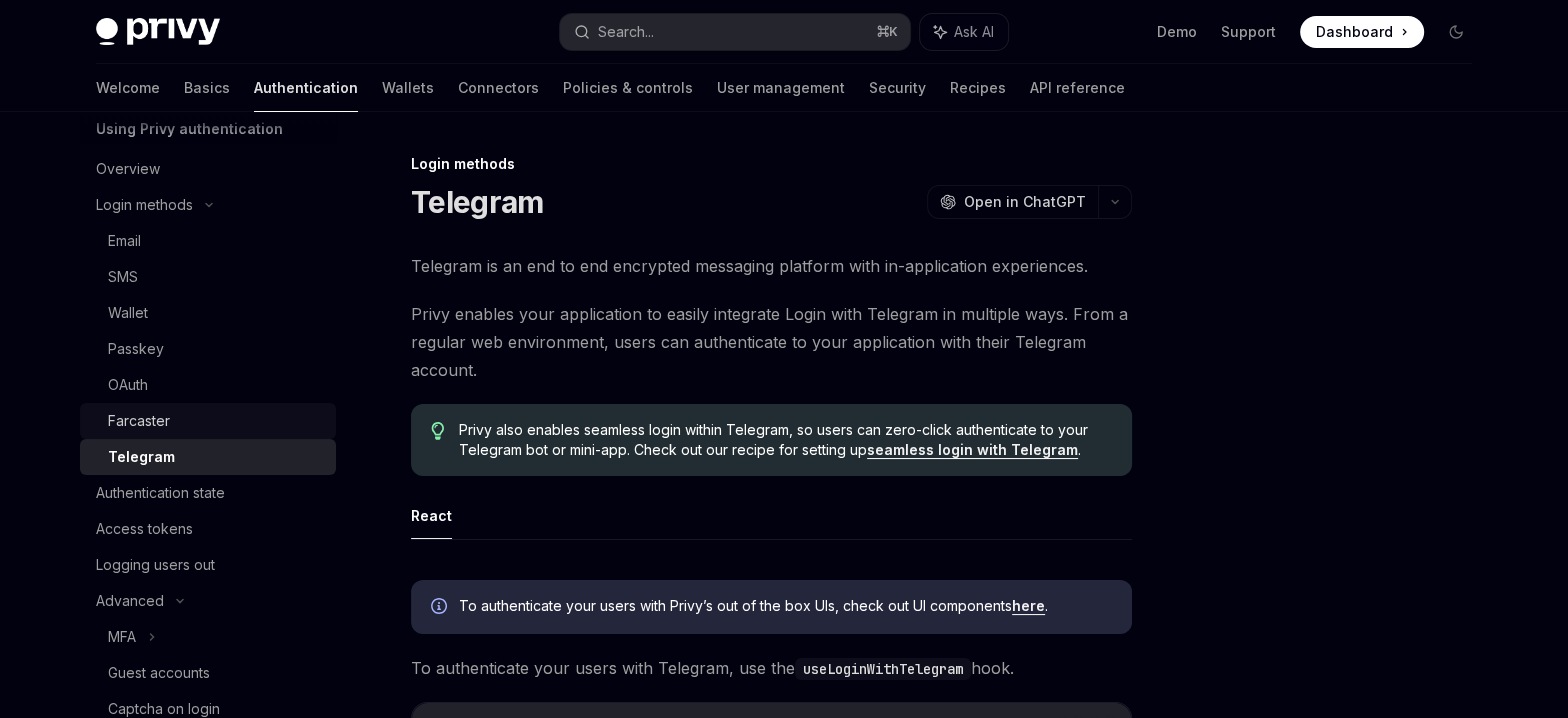click on "Farcaster" at bounding box center [216, 421] 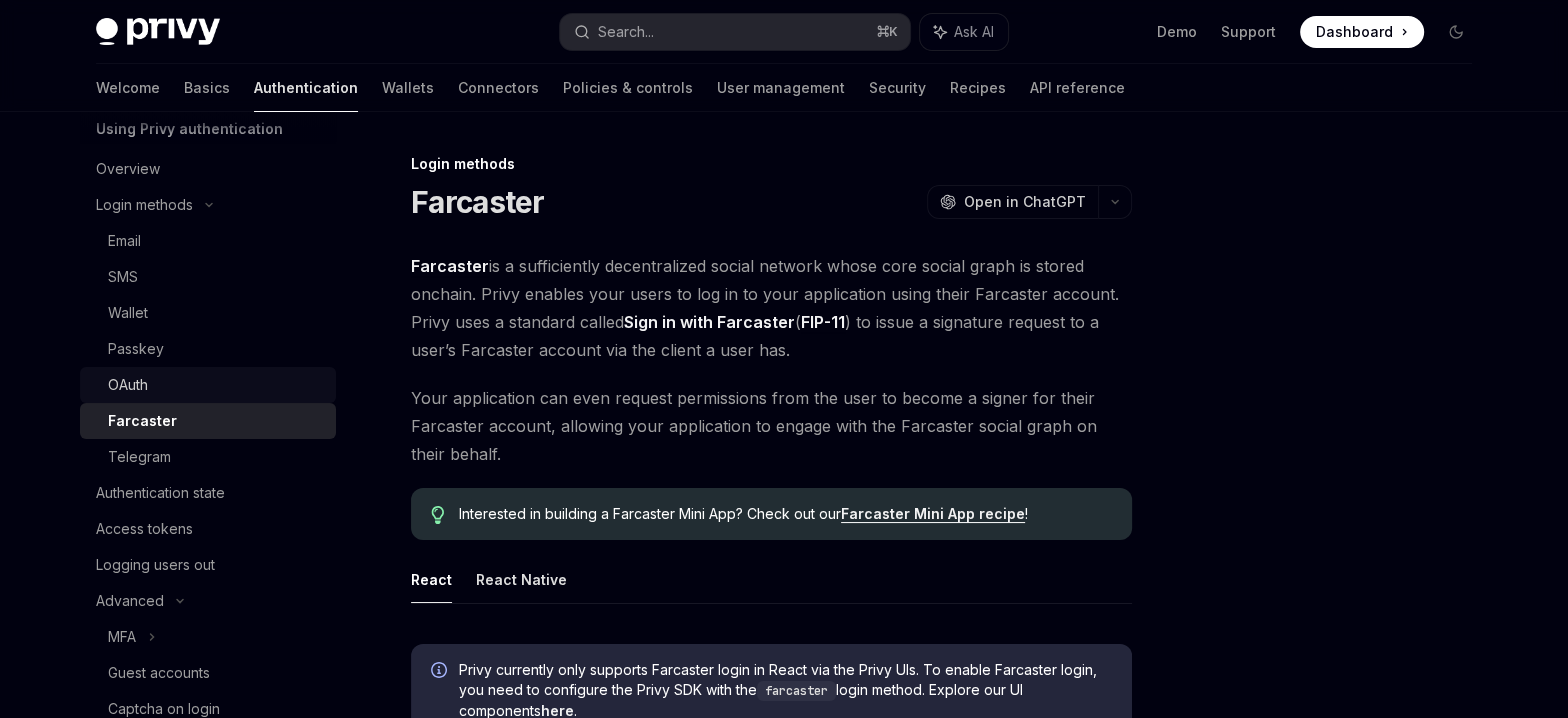 click on "OAuth" at bounding box center (208, 385) 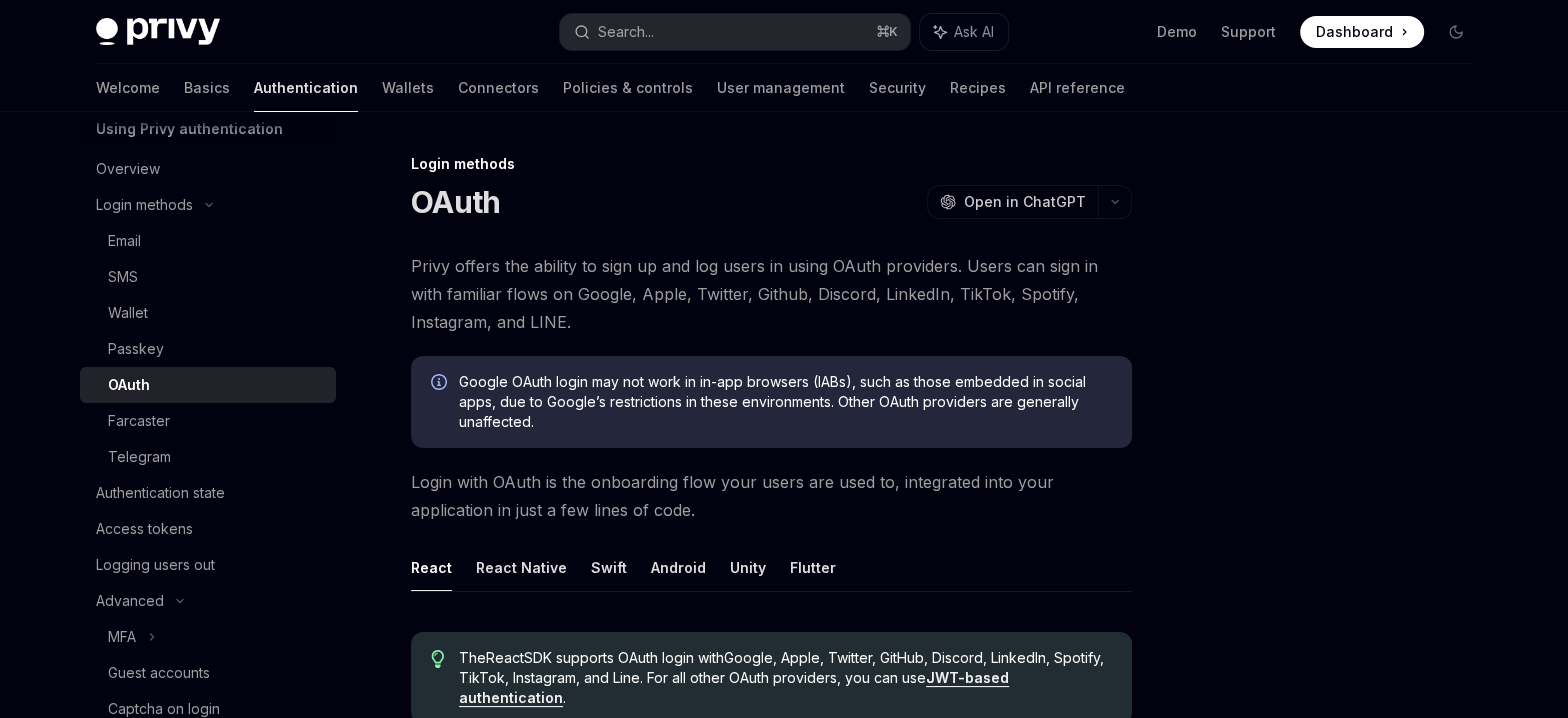 drag, startPoint x: 283, startPoint y: 347, endPoint x: 703, endPoint y: 297, distance: 422.96573 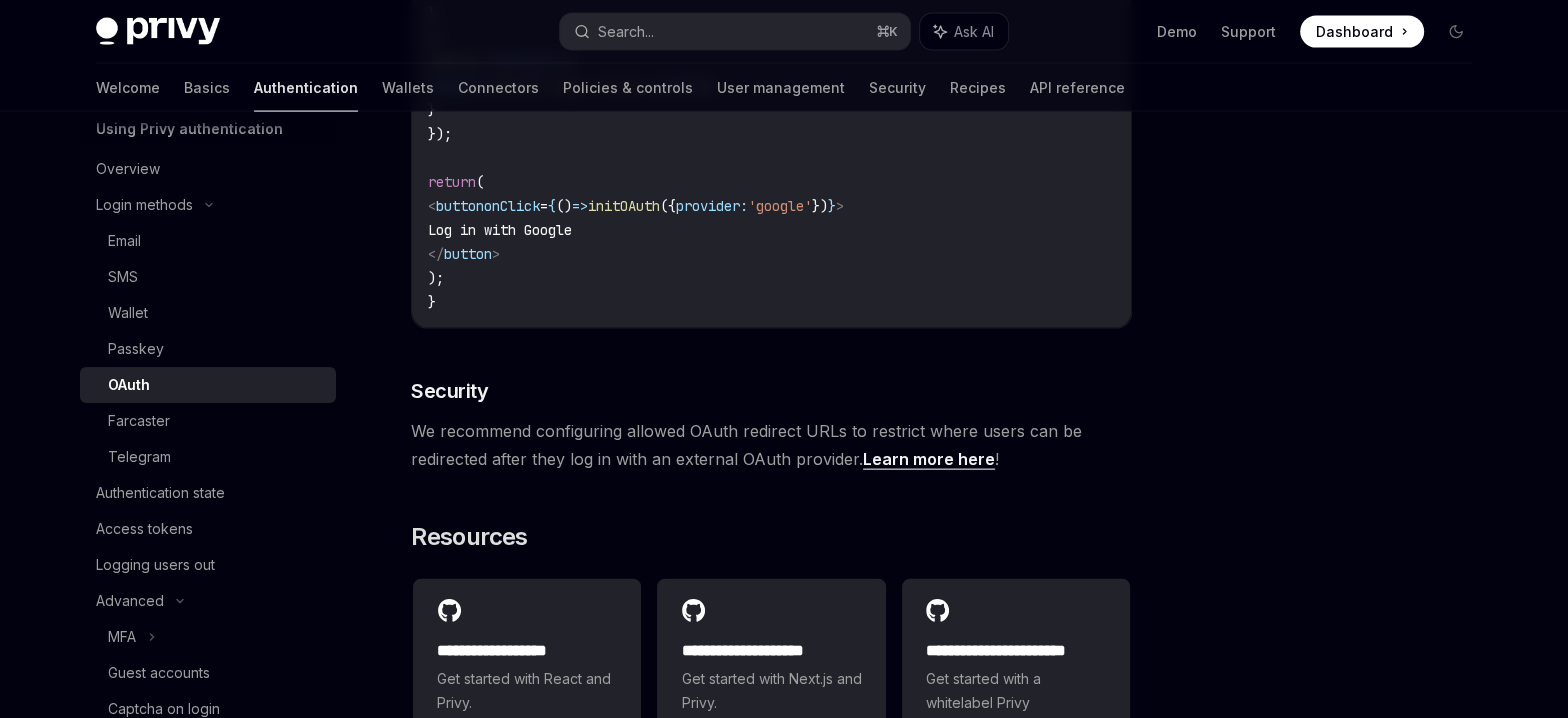 scroll, scrollTop: 4289, scrollLeft: 0, axis: vertical 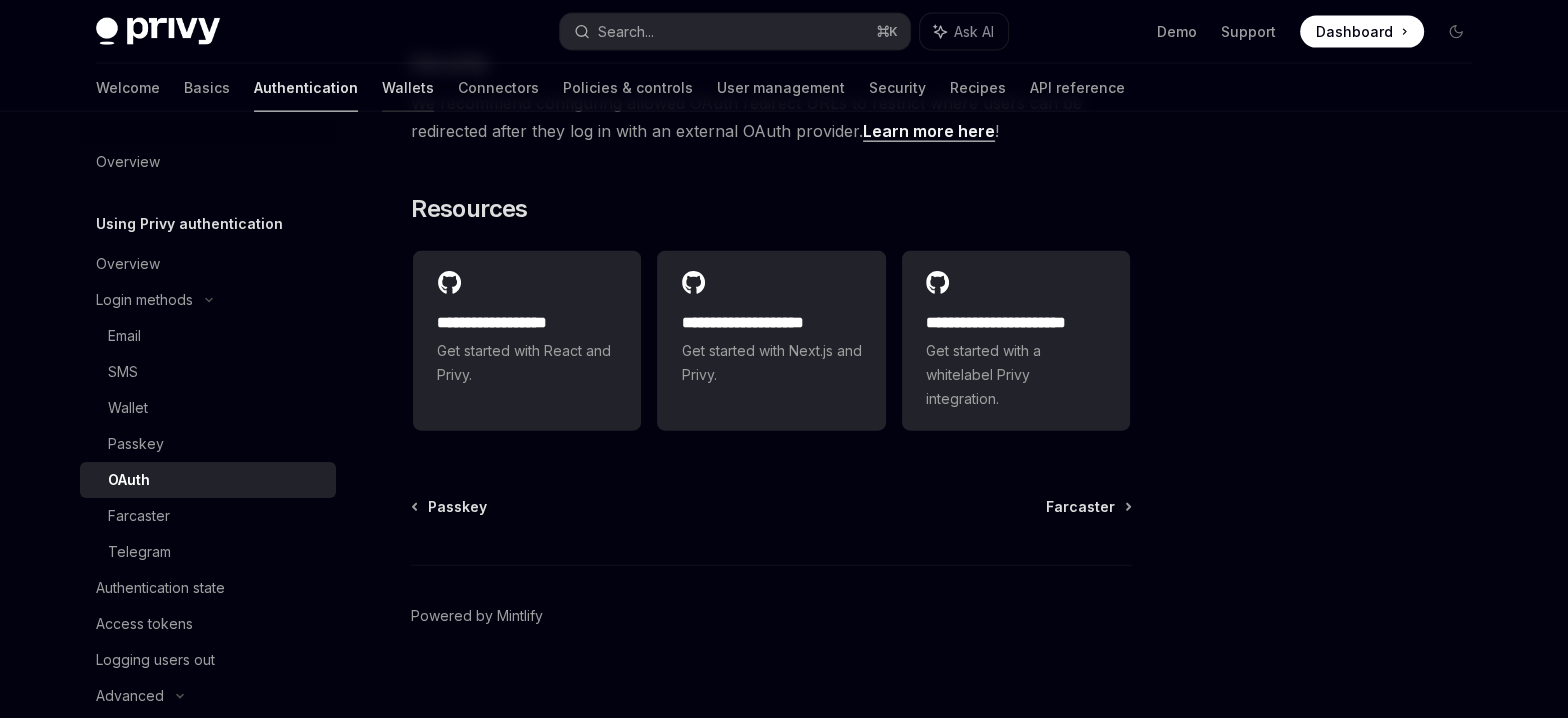 click on "Wallets" at bounding box center [408, 88] 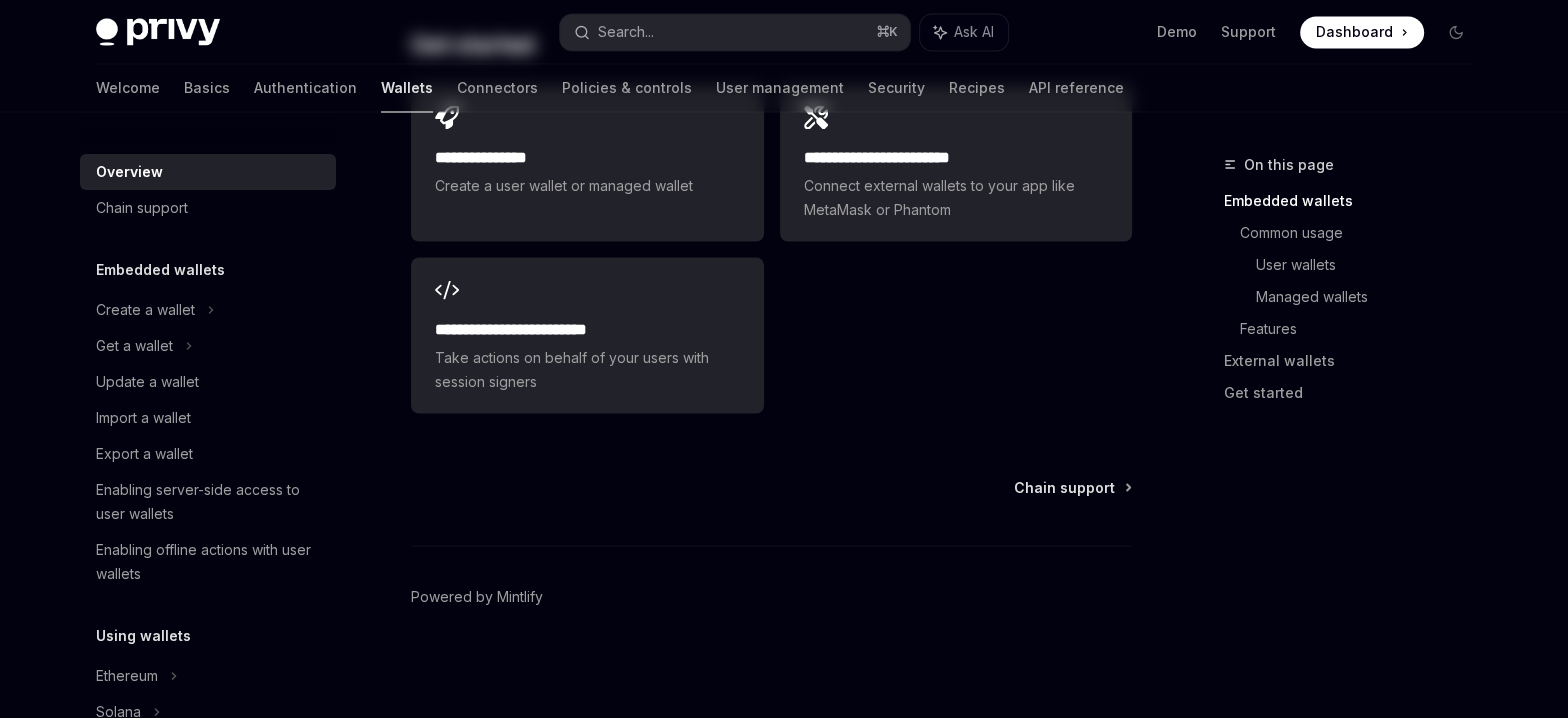 scroll, scrollTop: 0, scrollLeft: 0, axis: both 